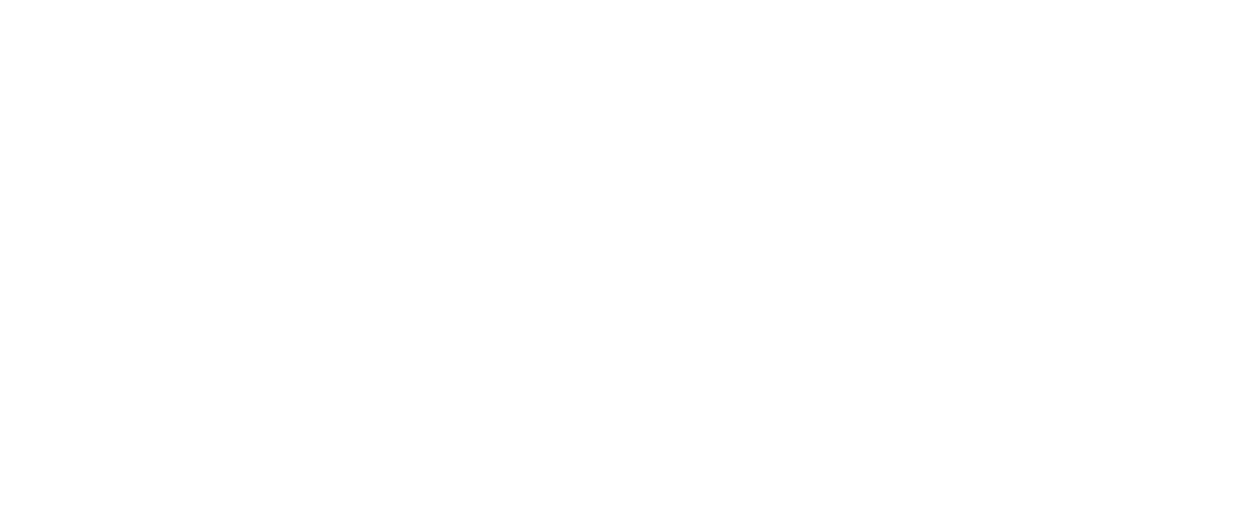 scroll, scrollTop: 0, scrollLeft: 0, axis: both 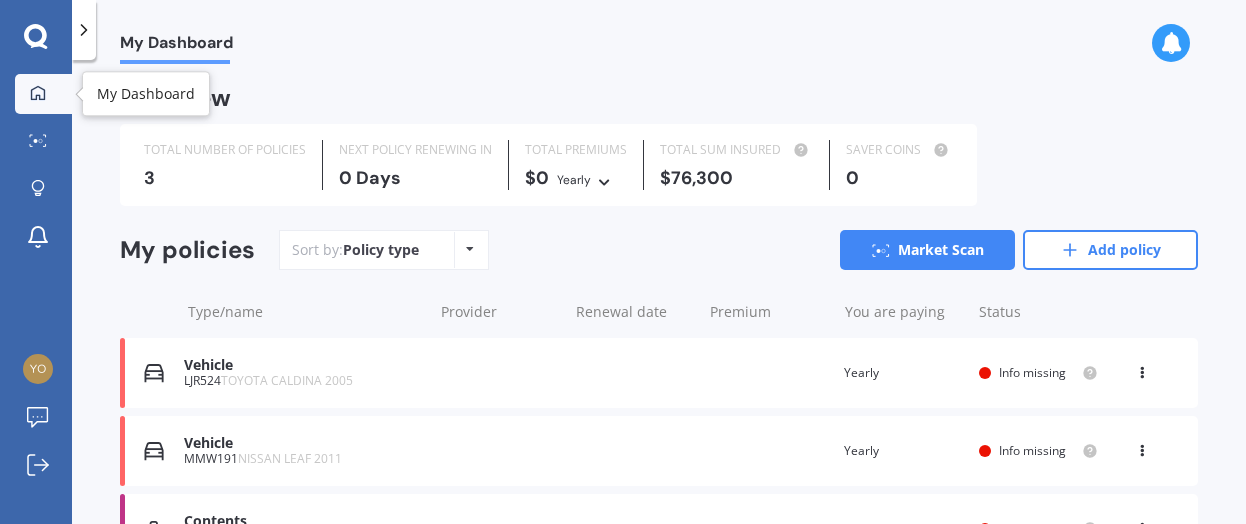 click 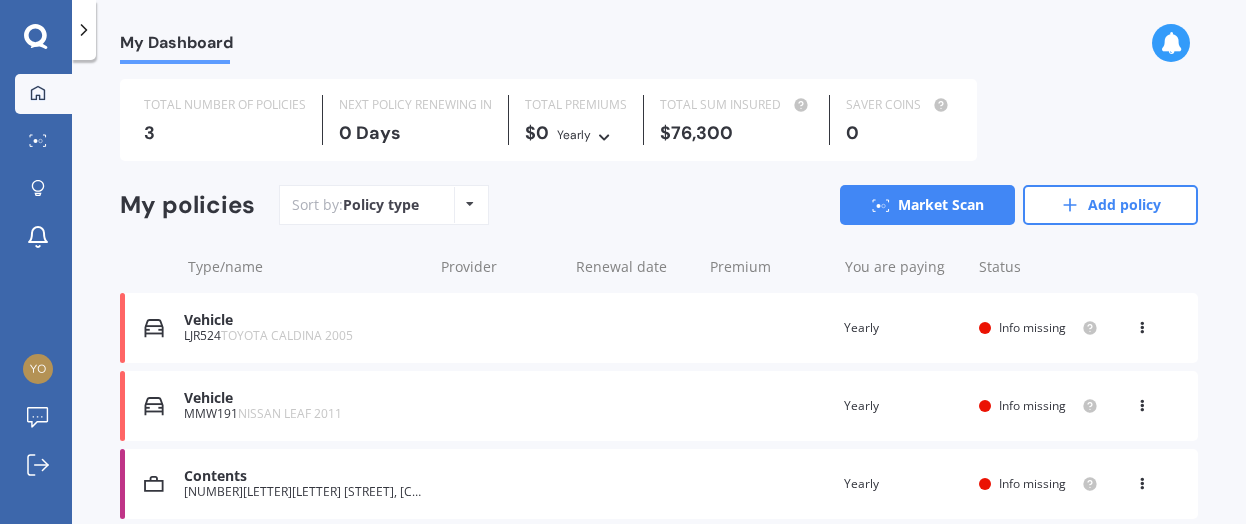 scroll, scrollTop: 0, scrollLeft: 0, axis: both 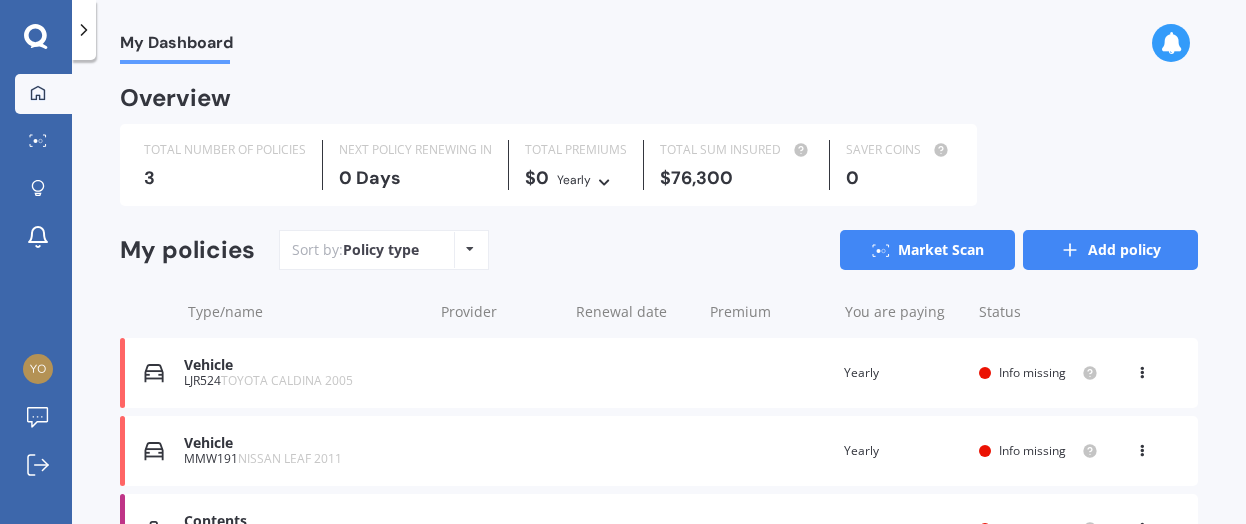 click on "Add policy" at bounding box center [1110, 250] 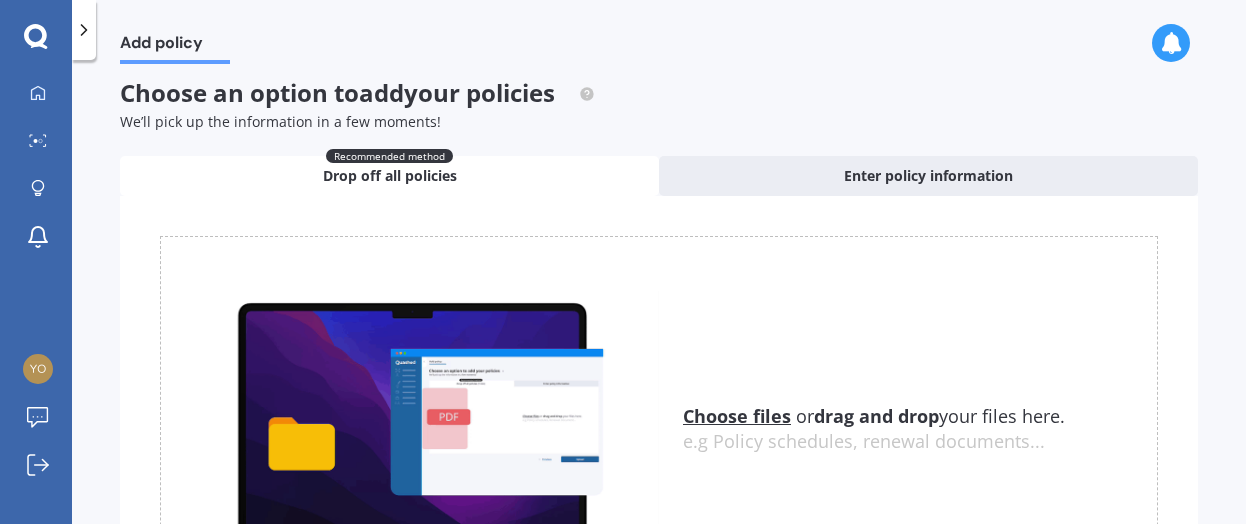 scroll, scrollTop: 0, scrollLeft: 0, axis: both 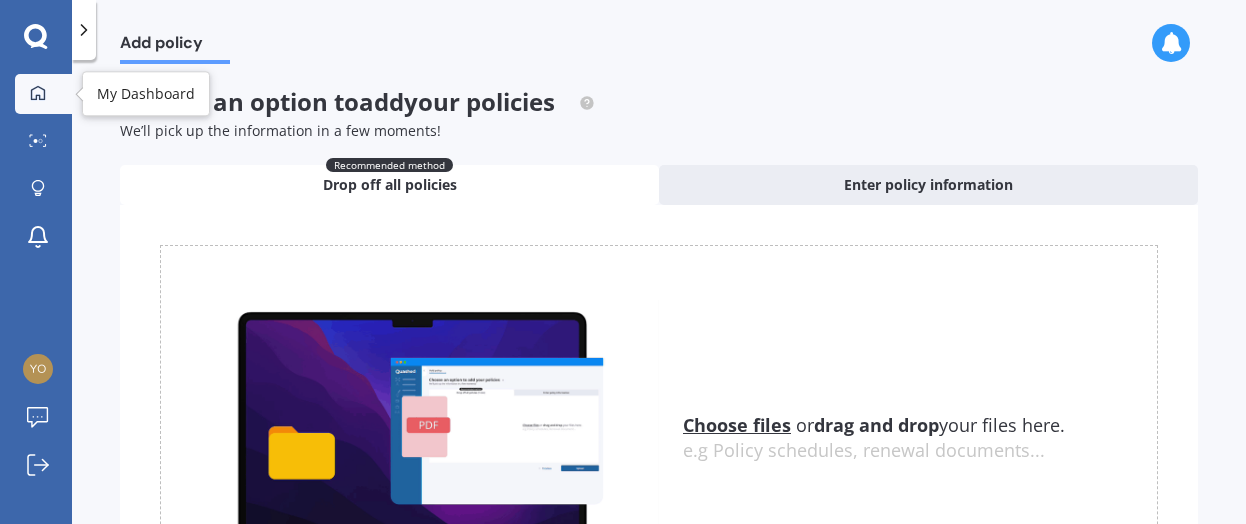 click on "My Dashboard" at bounding box center [43, 94] 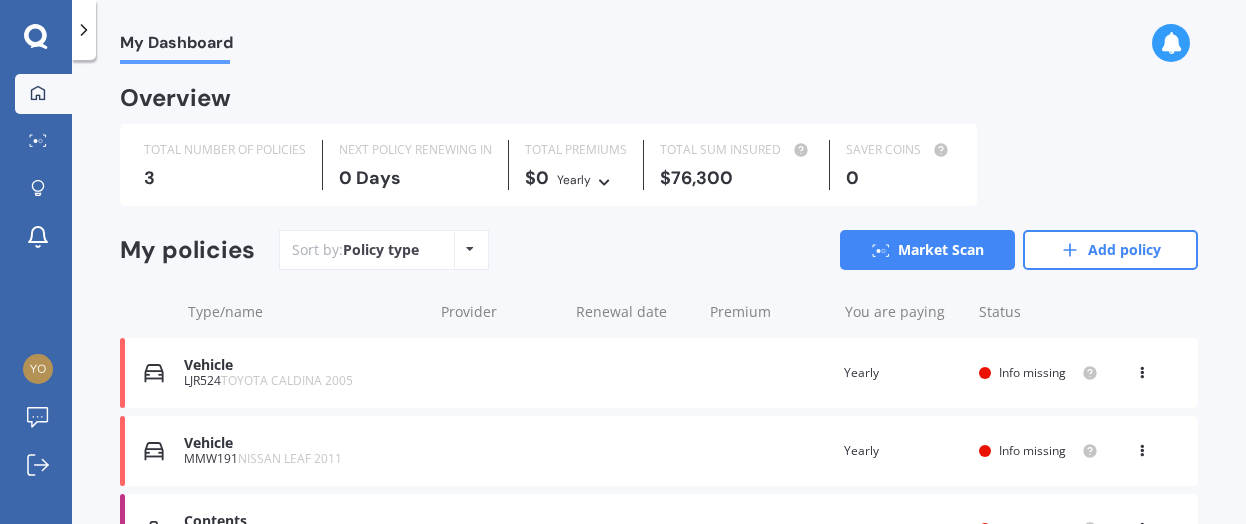 click on "NEXT POLICY RENEWING IN 0 Days" at bounding box center (416, 165) 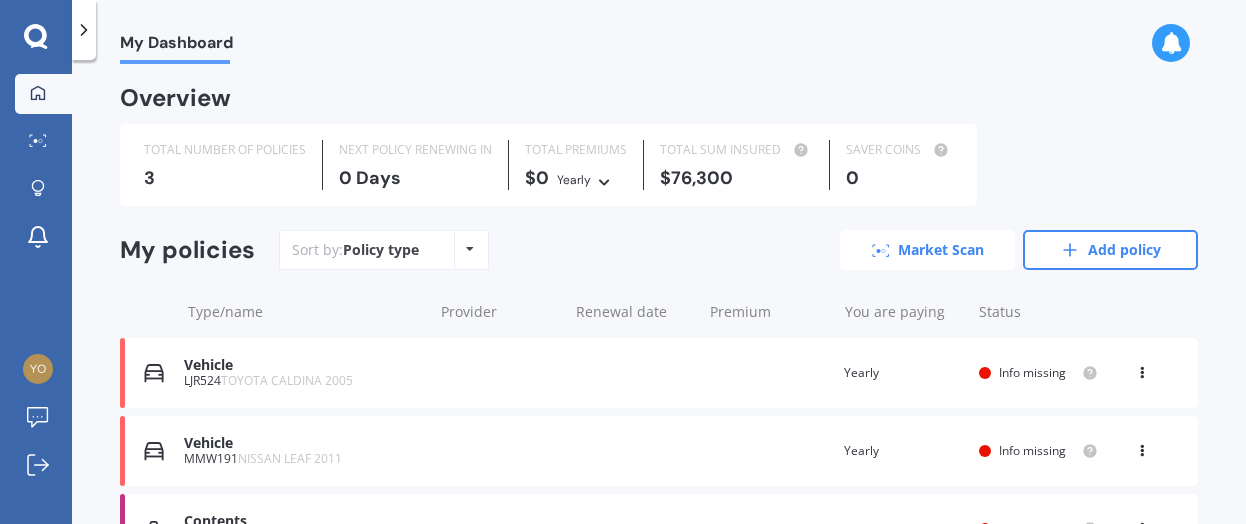 click on "Market Scan" at bounding box center [927, 250] 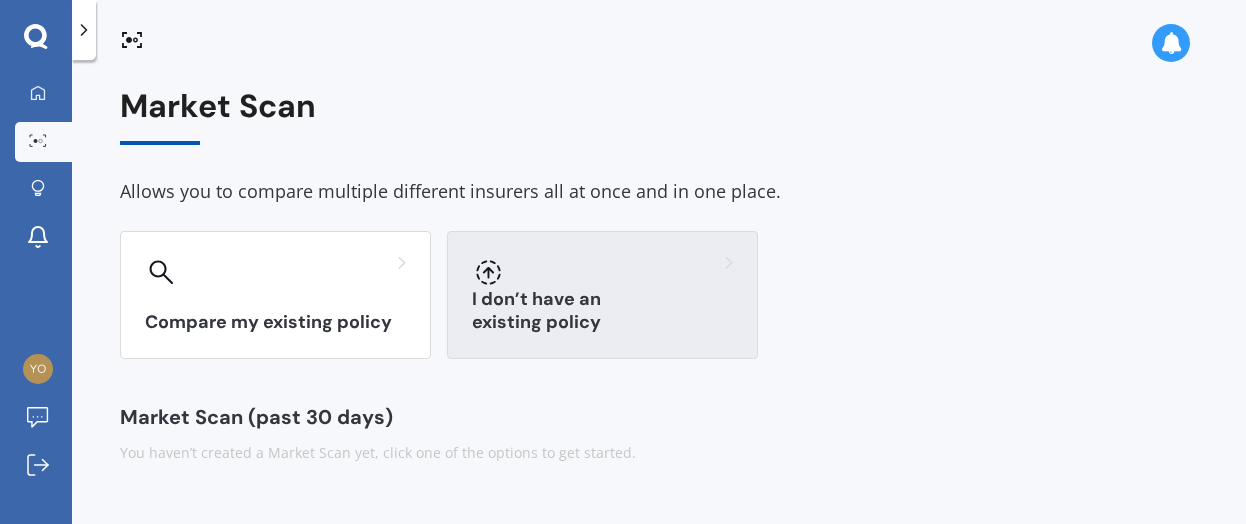 click at bounding box center (602, 272) 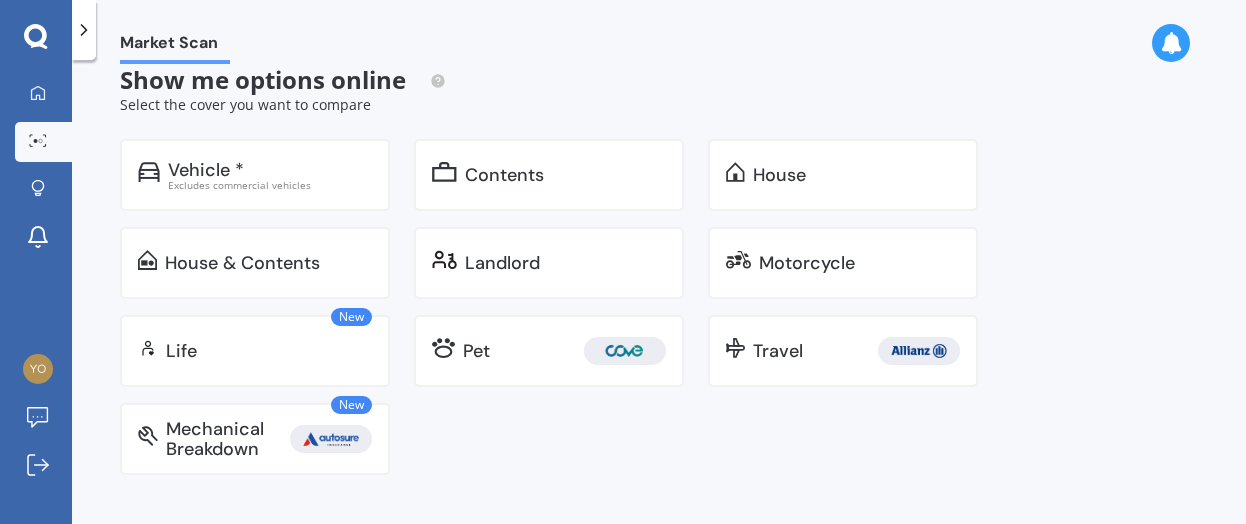 scroll, scrollTop: 32, scrollLeft: 0, axis: vertical 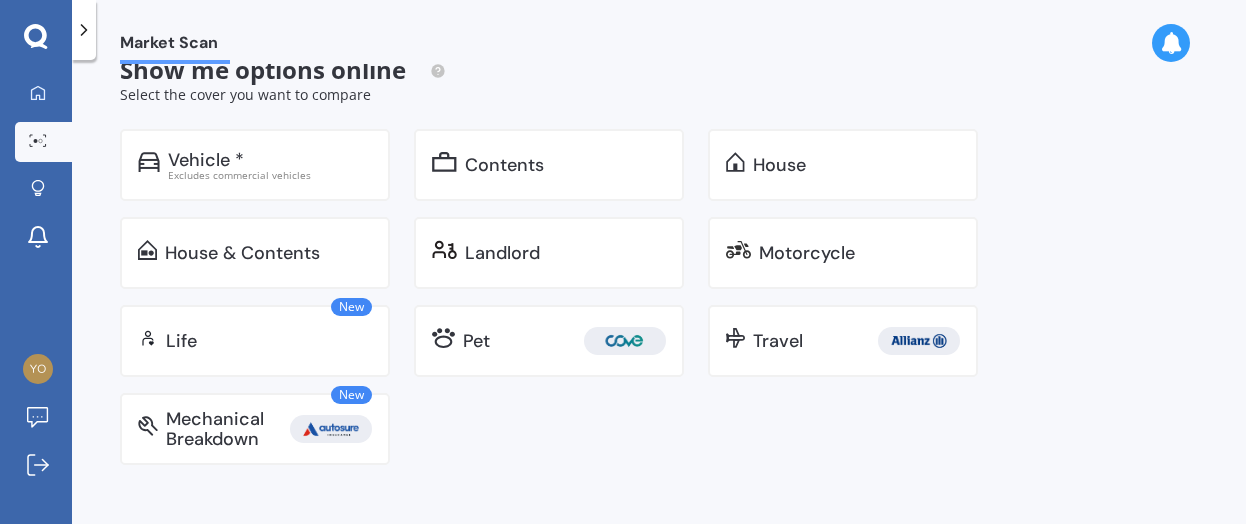 click on "Market Scan Show me options online Select the cover you want to compare Vehicle * Excludes commercial vehicles Contents House House & Contents Landlord Motorcycle New Life Pet Travel New Mechanical Breakdown" at bounding box center (659, 296) 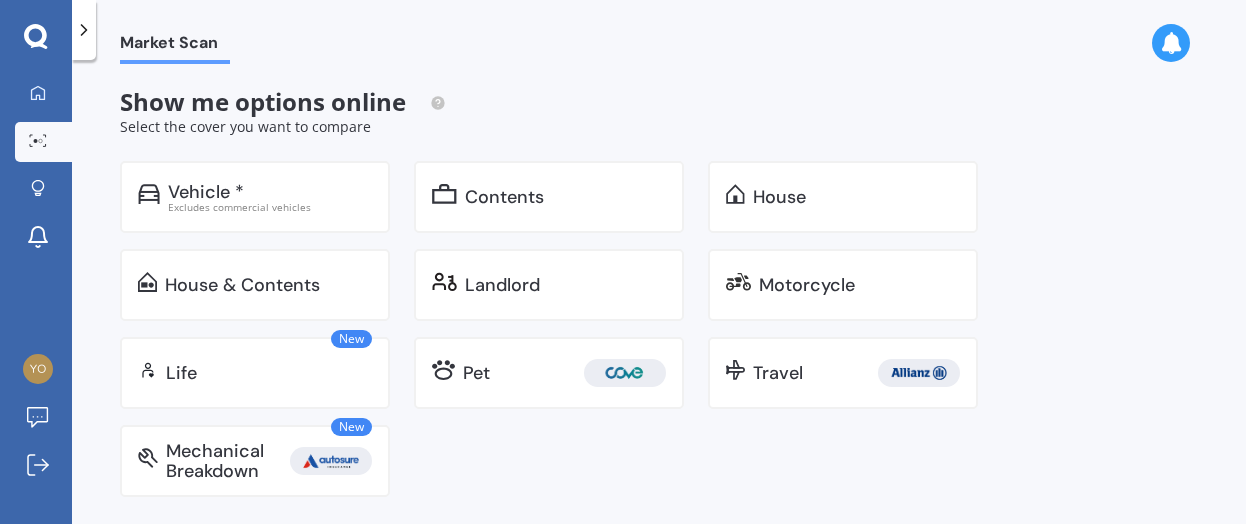 drag, startPoint x: 1228, startPoint y: 223, endPoint x: 1227, endPoint y: 208, distance: 15.033297 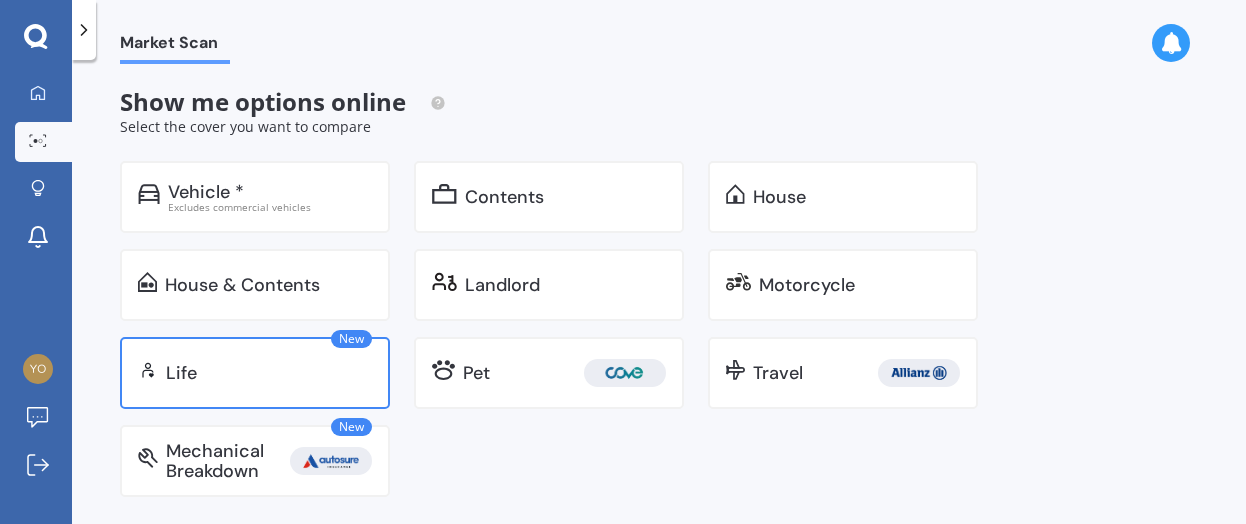 click on "New Life" at bounding box center [255, 373] 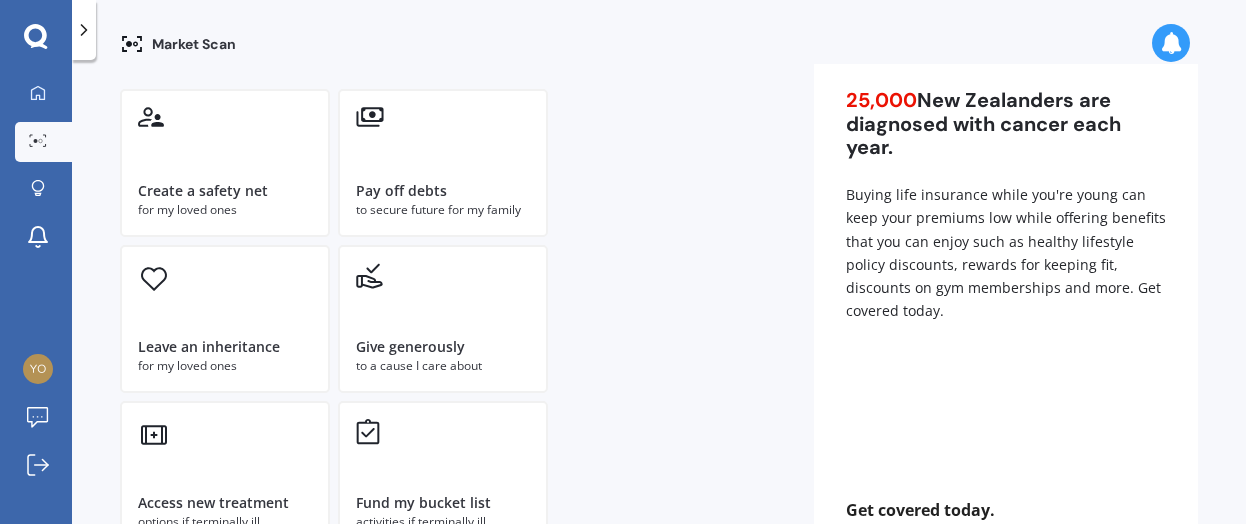 scroll, scrollTop: 0, scrollLeft: 0, axis: both 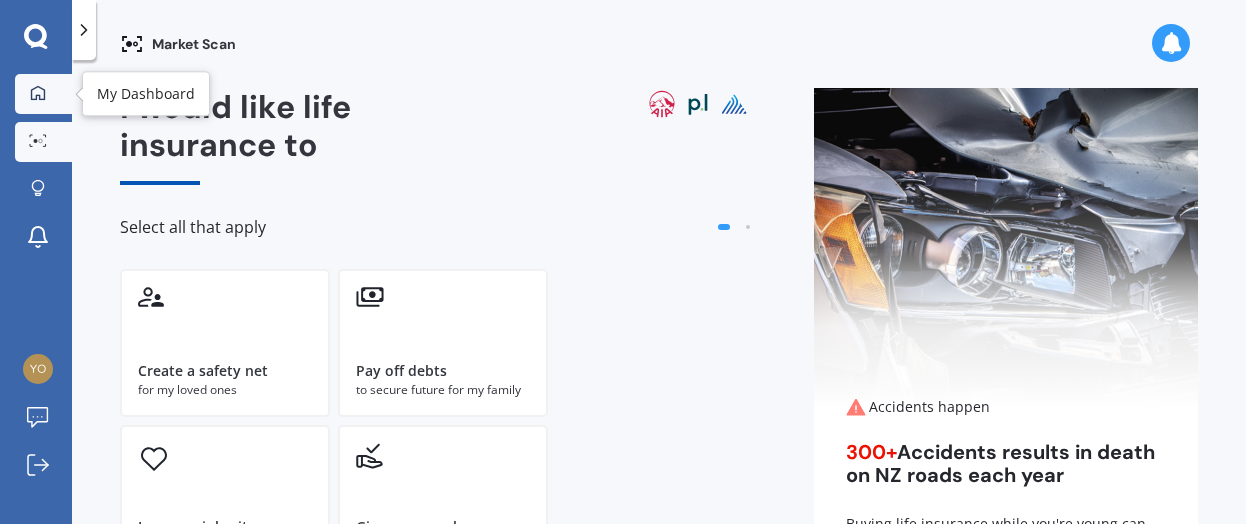 click at bounding box center (38, 94) 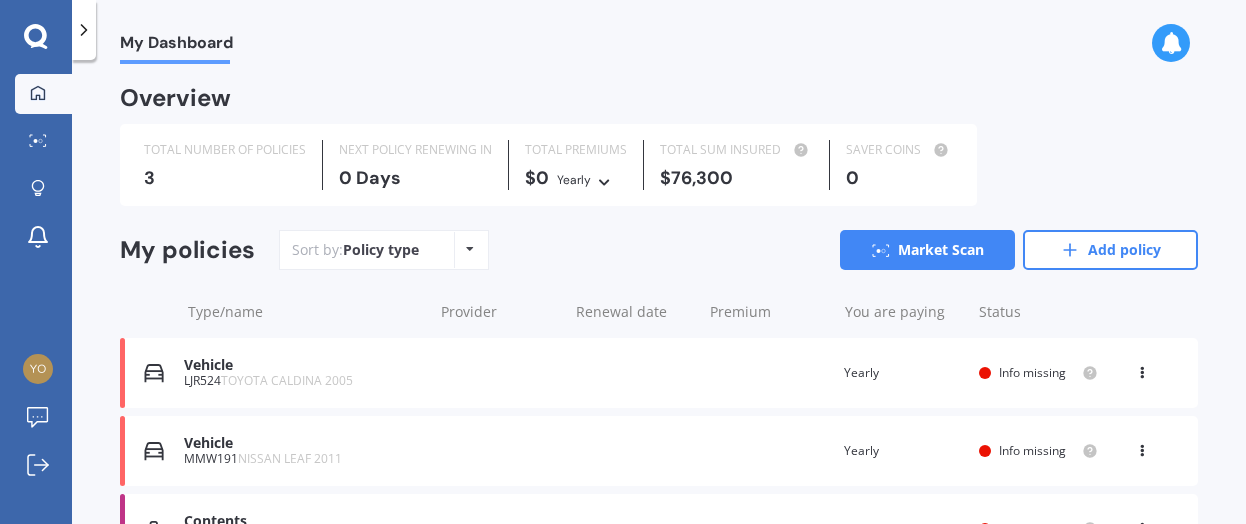 click 